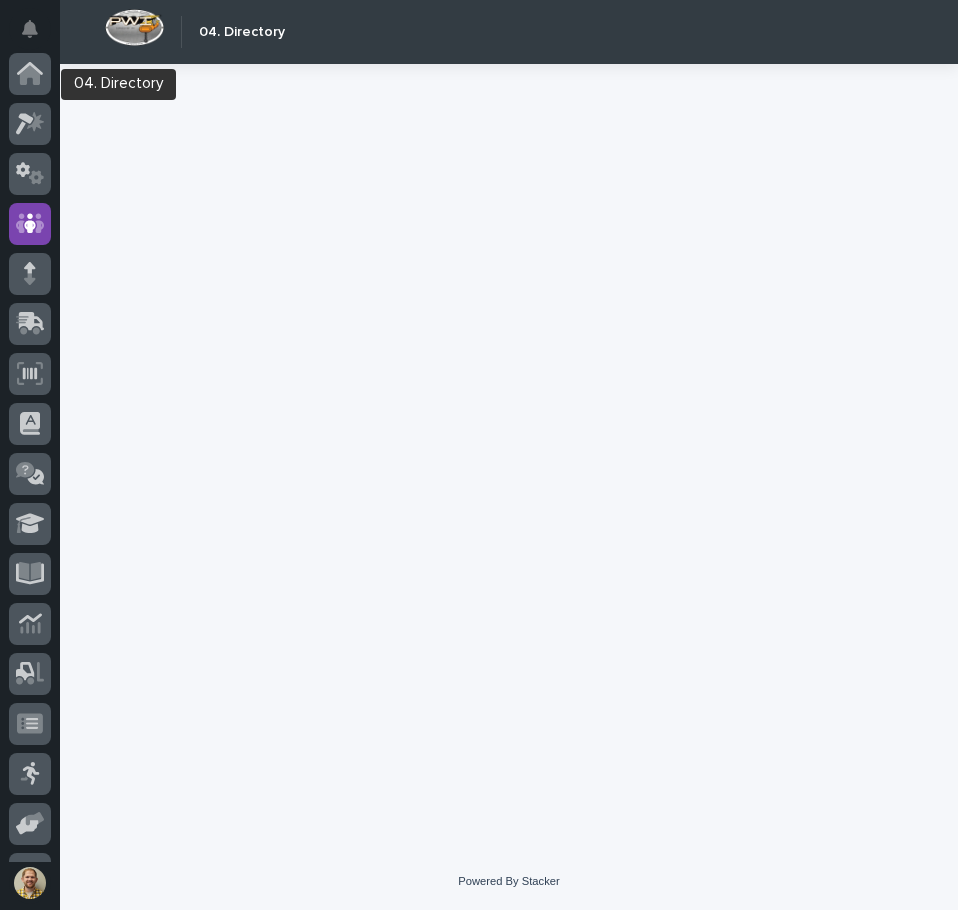 scroll, scrollTop: 0, scrollLeft: 0, axis: both 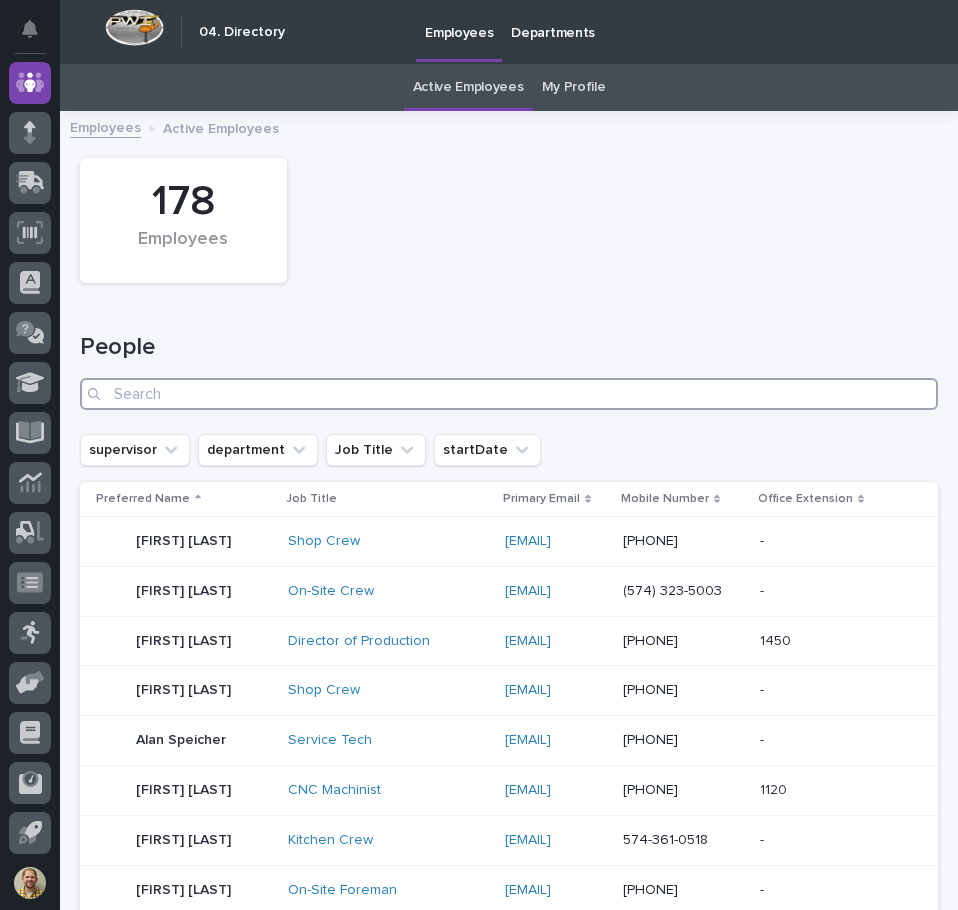 click at bounding box center (509, 394) 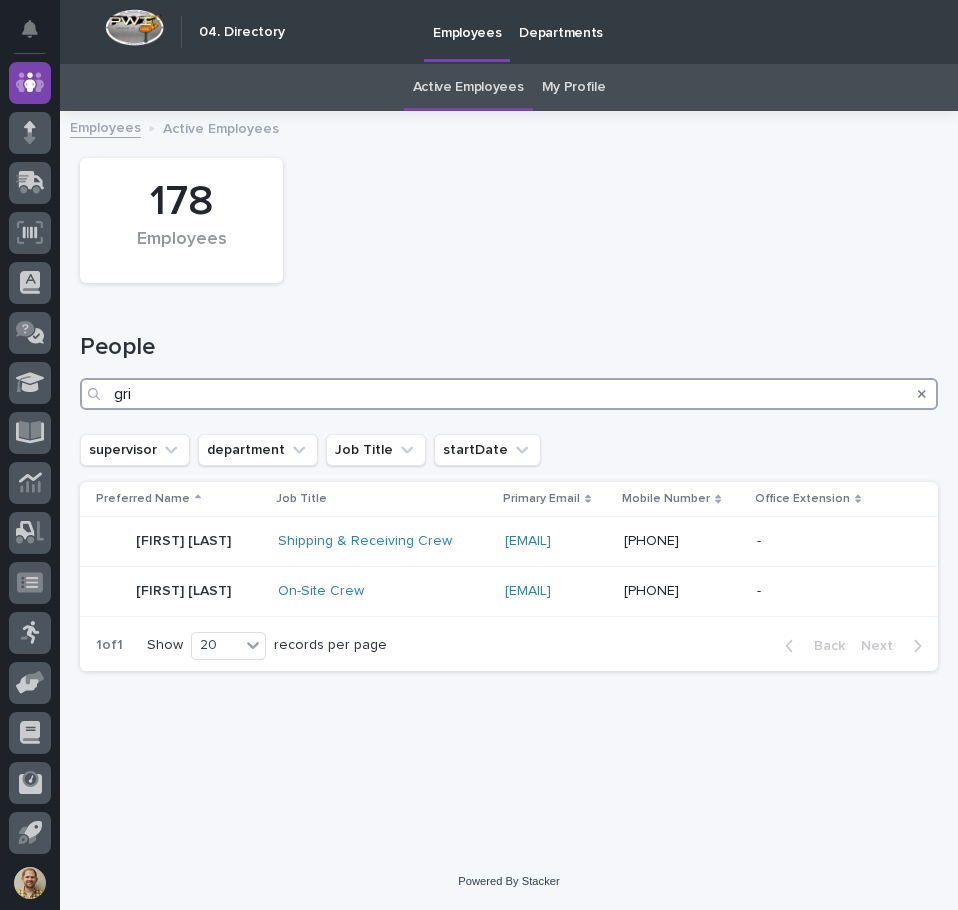 type on "gri" 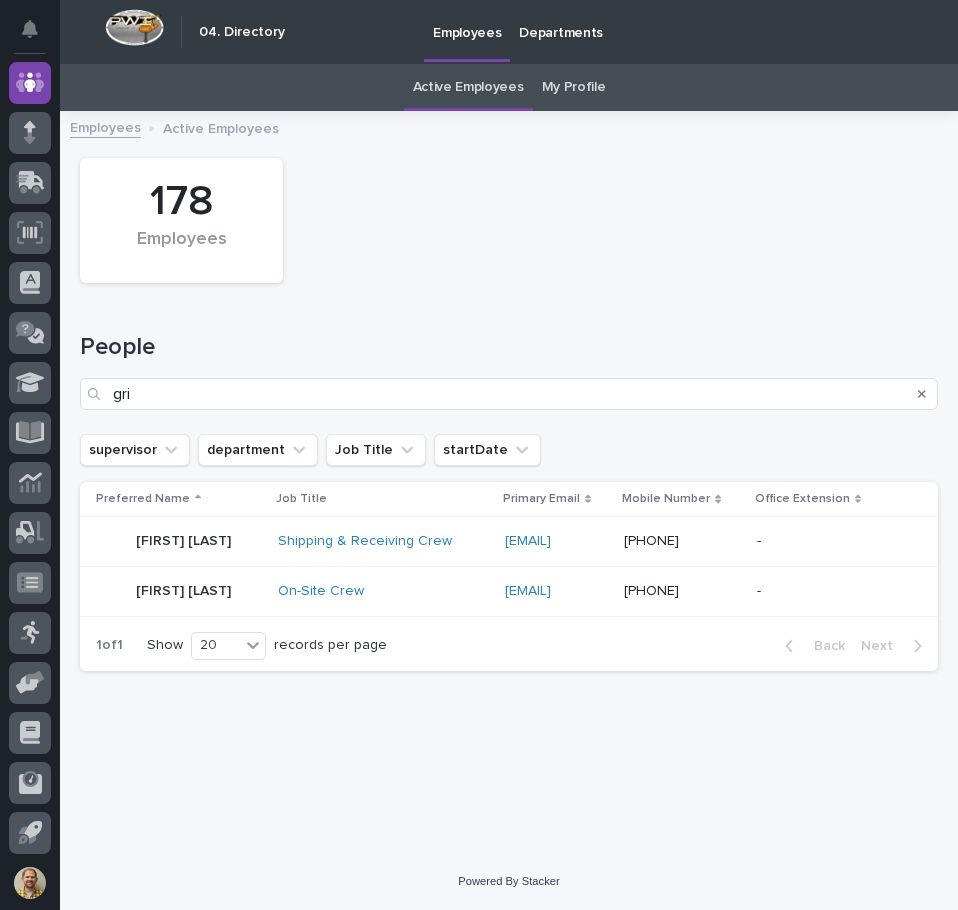 click on "Loading... Saving… Loading... Saving… 178 Employees People gri supervisor department Job Title startDate Preferred Name Job Title Primary Email Mobile Number Office Extension [FIRST] [LAST] Shipping & Receiving Crew [EMAIL] [EMAIL] [PHONE] - - [FIRST] [LAST] On-Site Crew [EMAIL] [EMAIL] [PHONE] - - 1 of 1 Show 20 records per page Back Next" at bounding box center (509, 463) 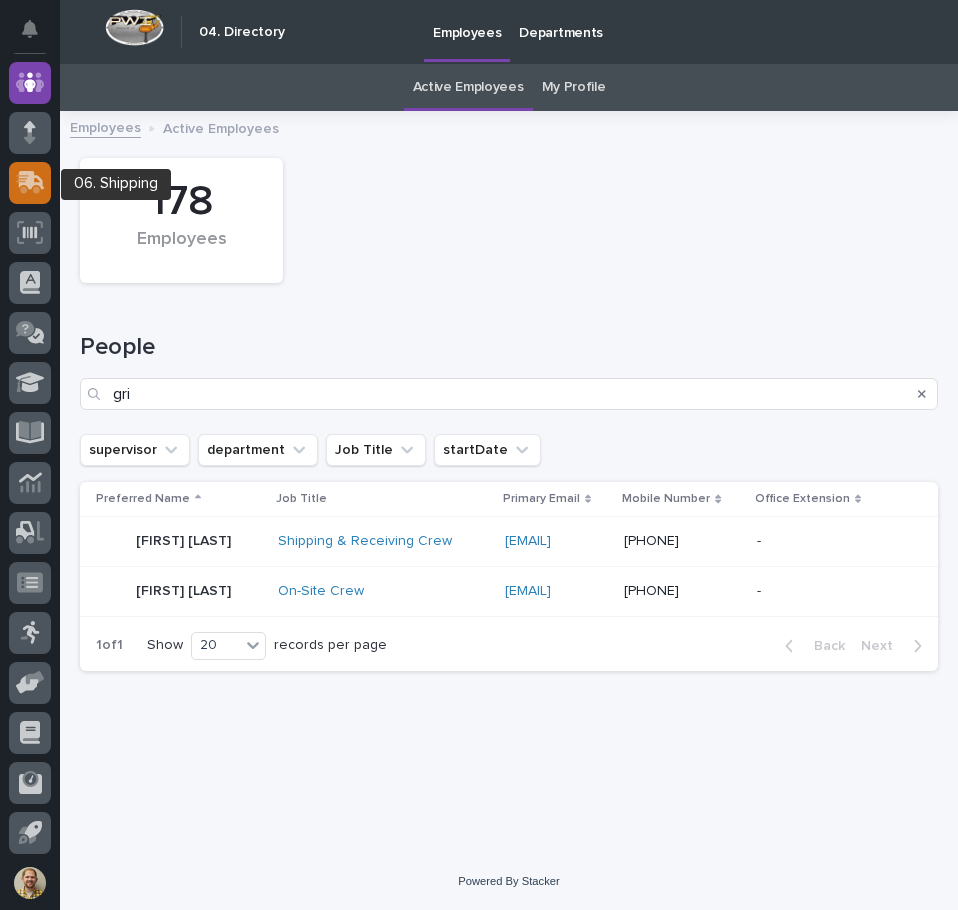 click at bounding box center (28, 184) 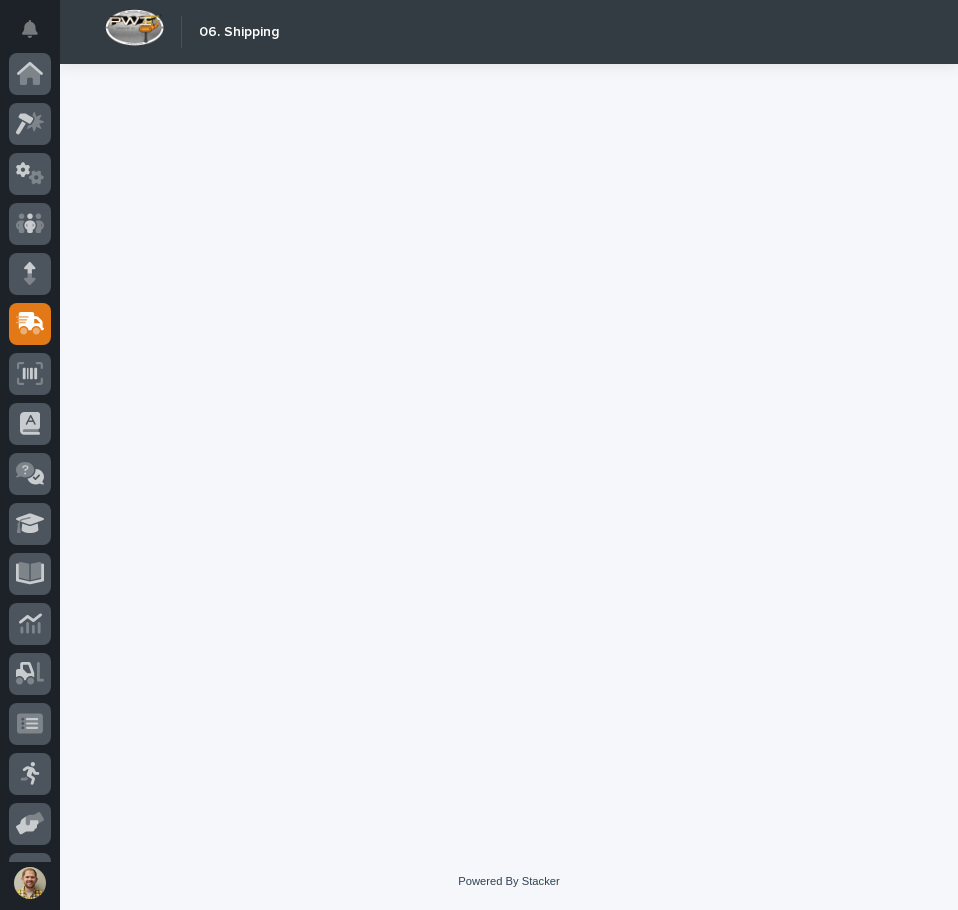 scroll, scrollTop: 141, scrollLeft: 0, axis: vertical 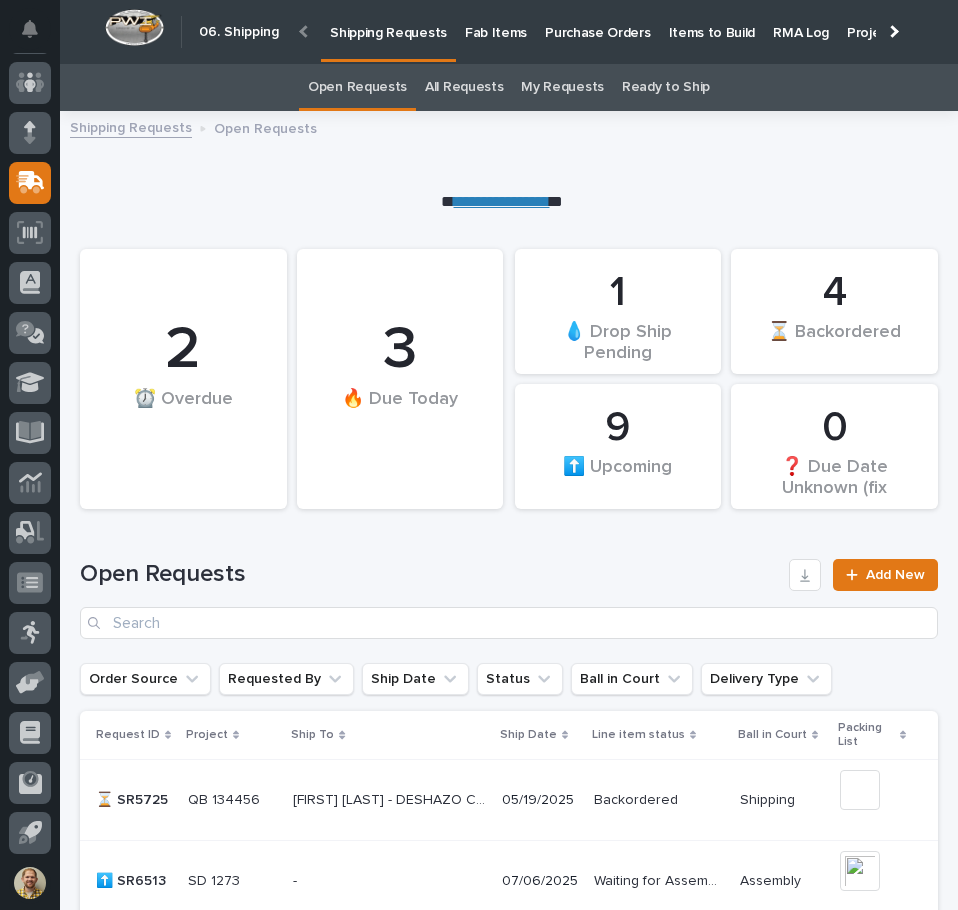 click on "Items to Build" at bounding box center (712, 21) 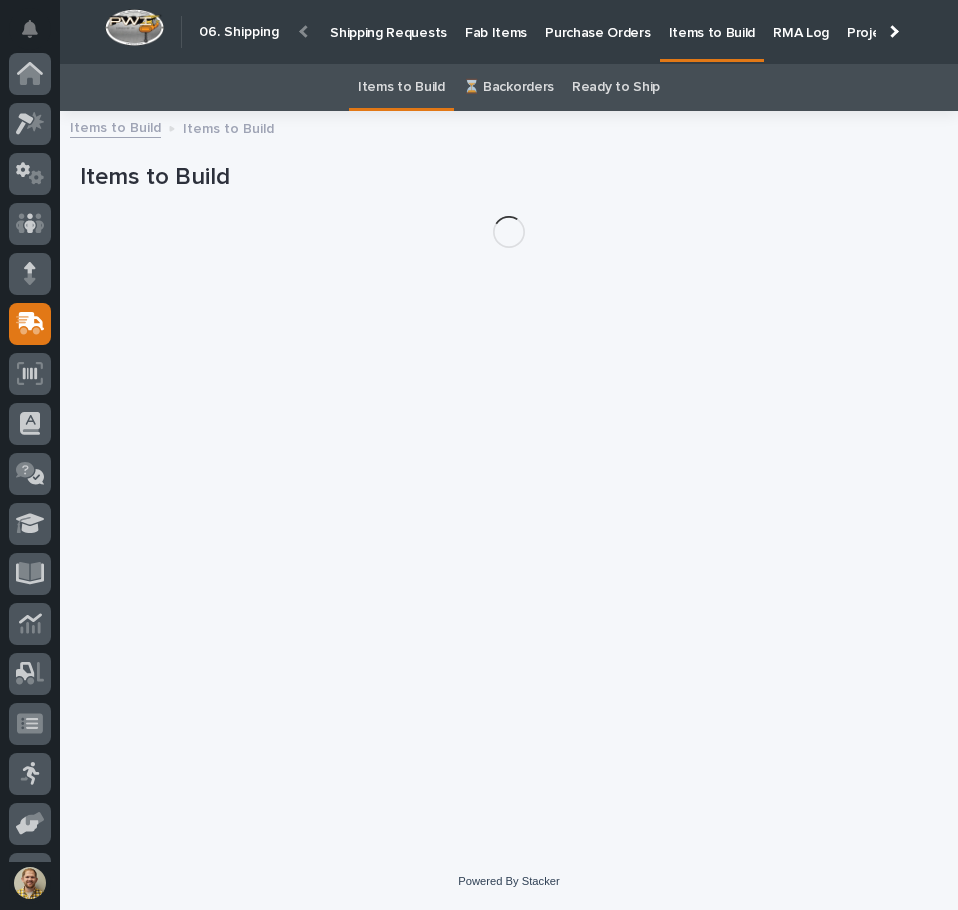 scroll, scrollTop: 141, scrollLeft: 0, axis: vertical 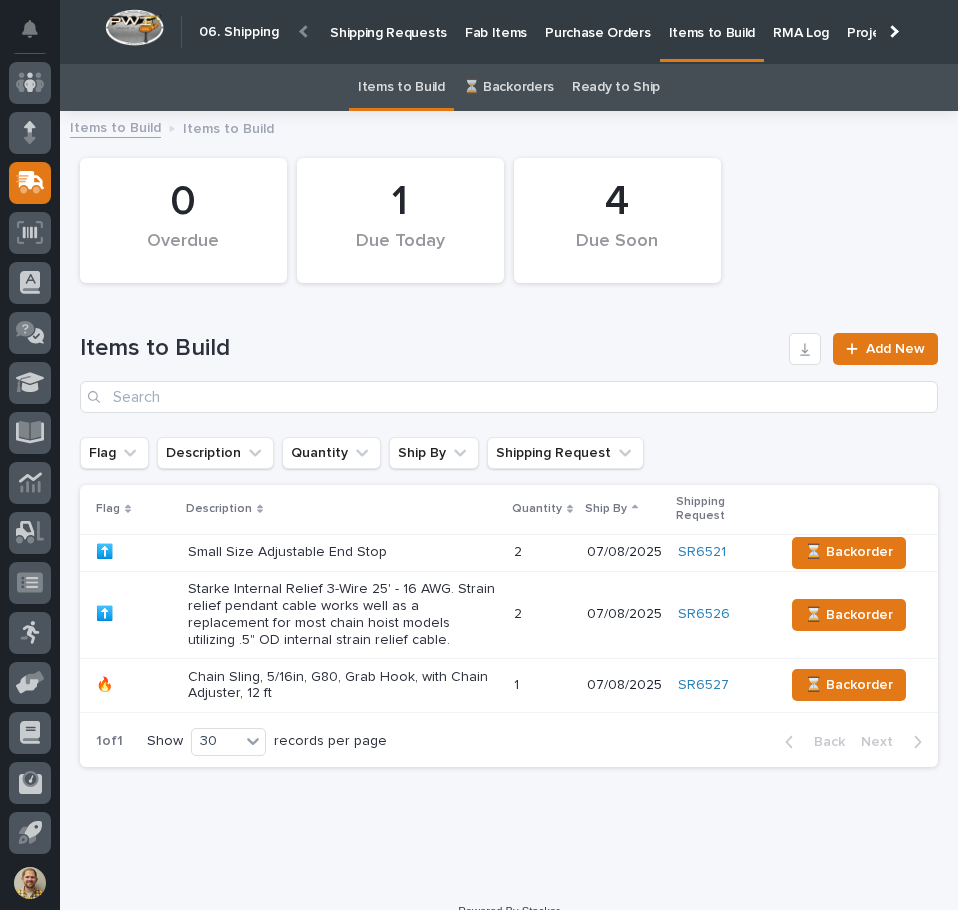 click on "Chain Sling, 5/16in, G80, Grab Hook, with Chain Adjuster, 12 ft" at bounding box center (343, 552) 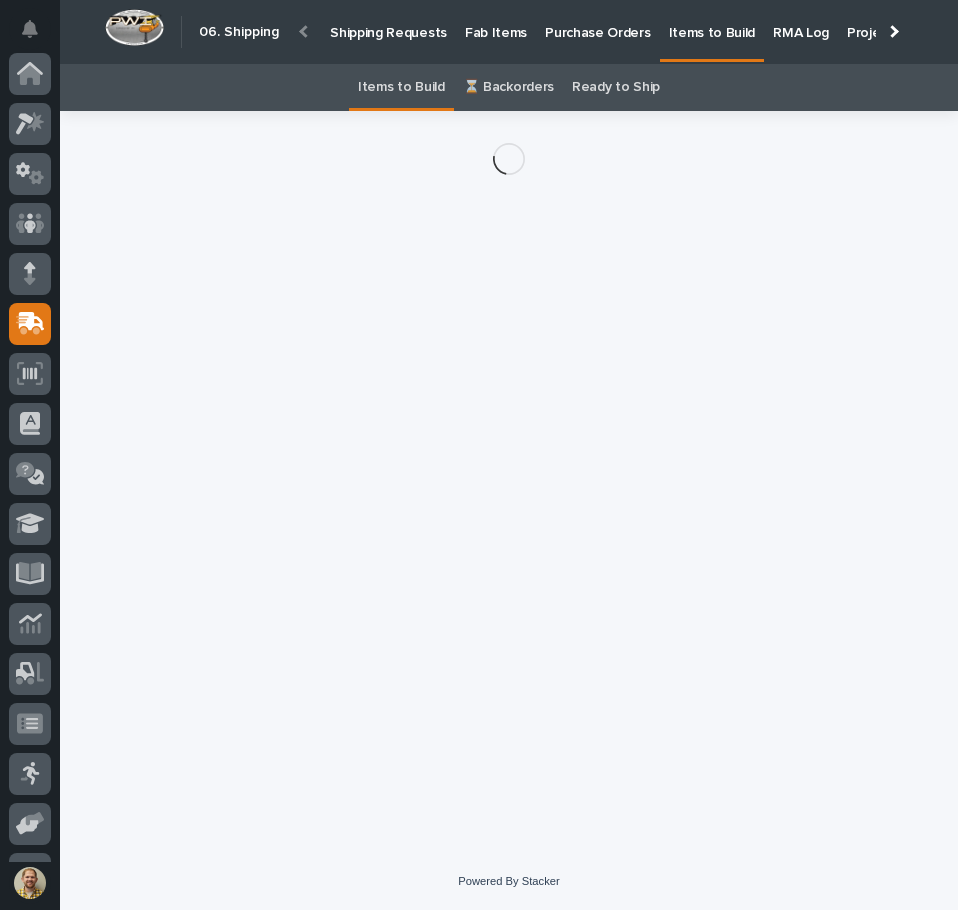 scroll, scrollTop: 141, scrollLeft: 0, axis: vertical 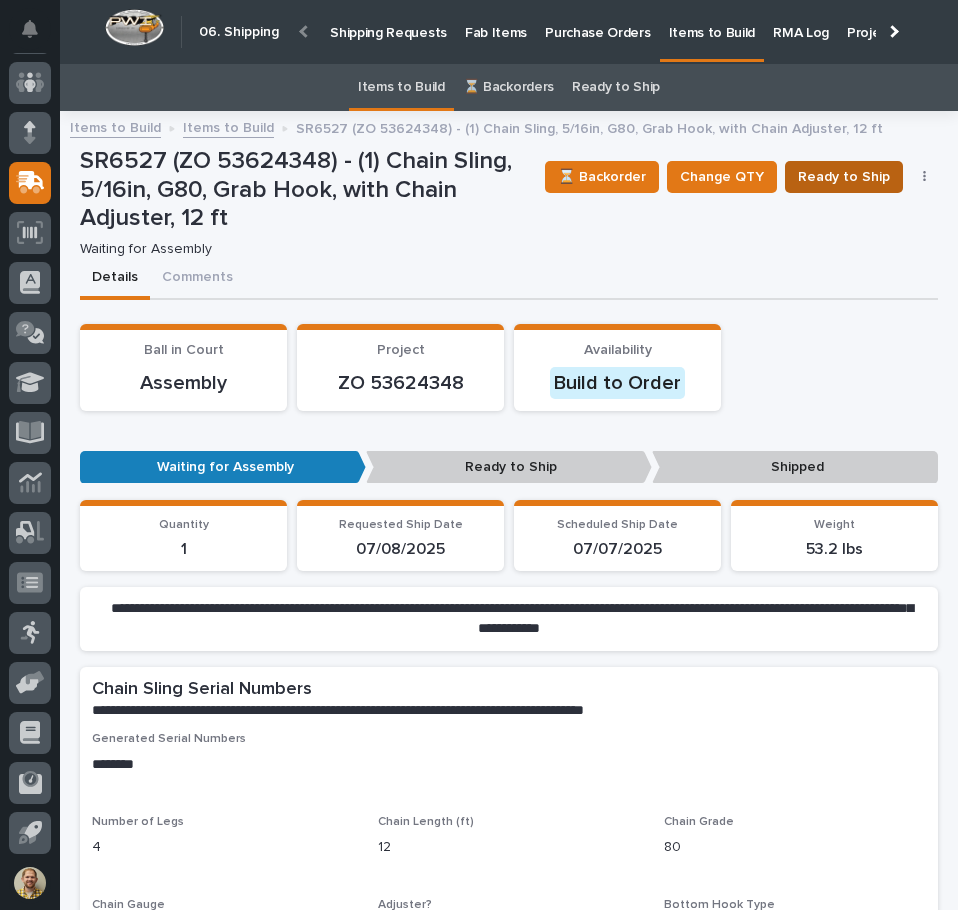 click on "Ready to Ship" at bounding box center [844, 177] 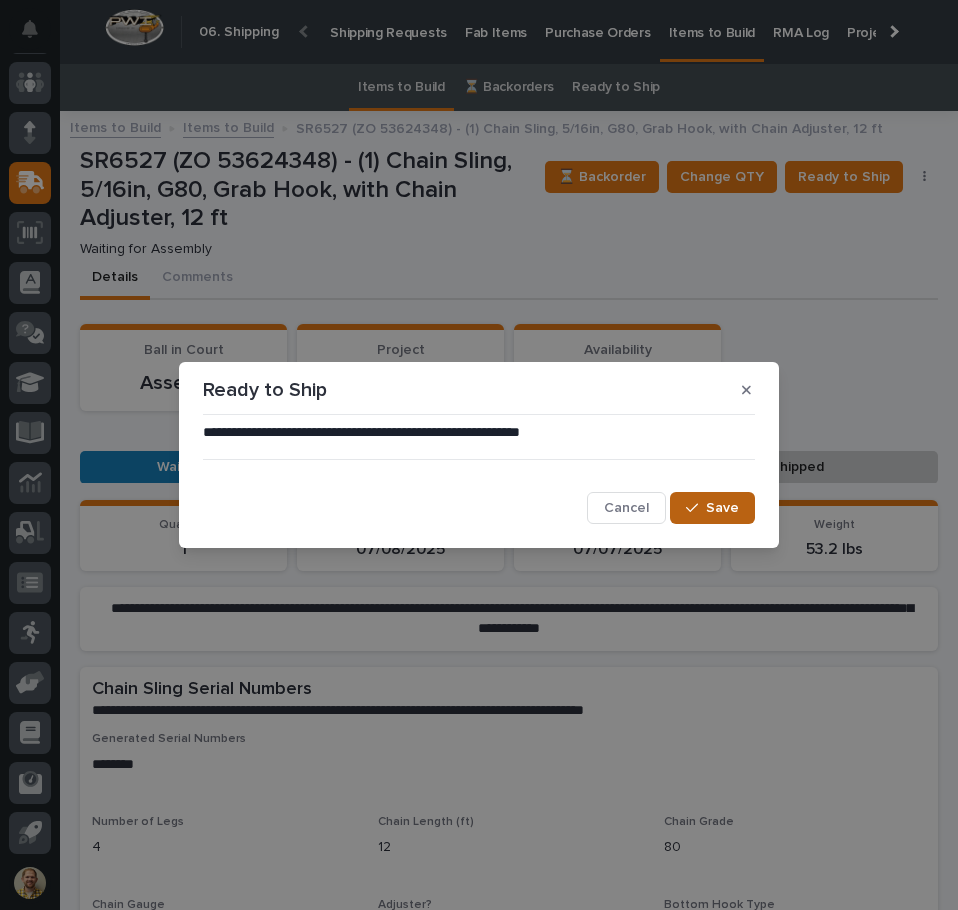 click on "Save" at bounding box center [722, 508] 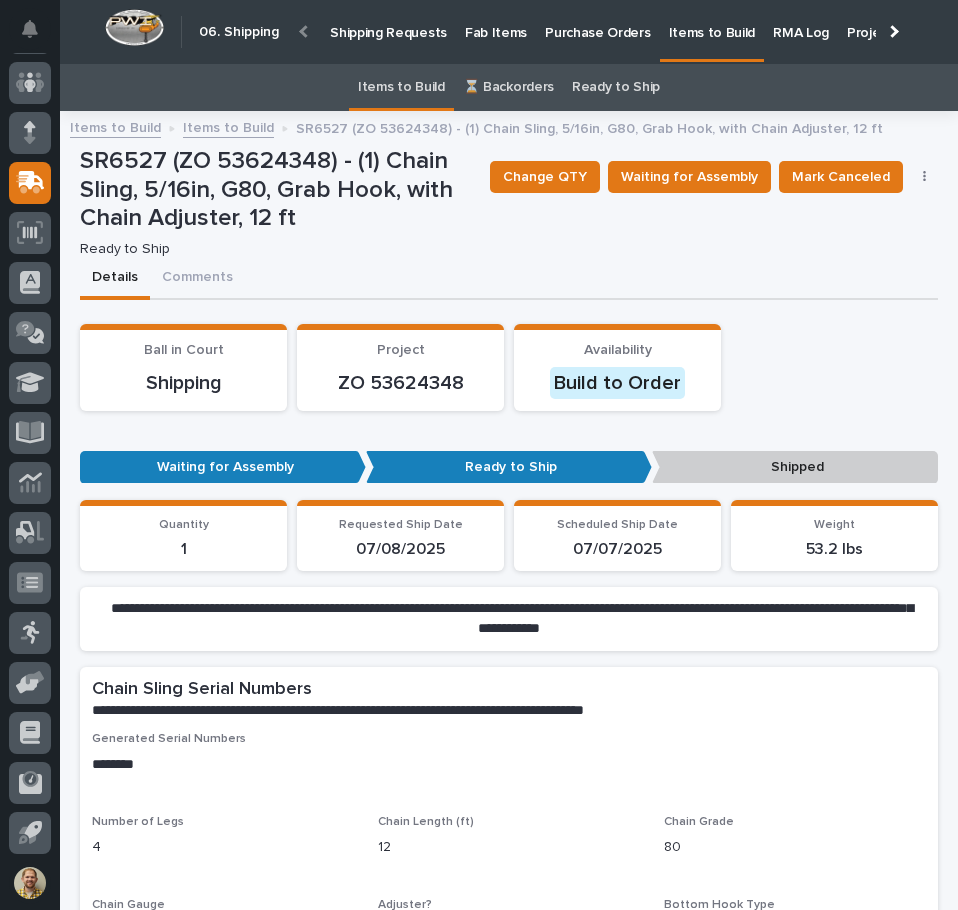 click on "Items to Build" at bounding box center [115, 126] 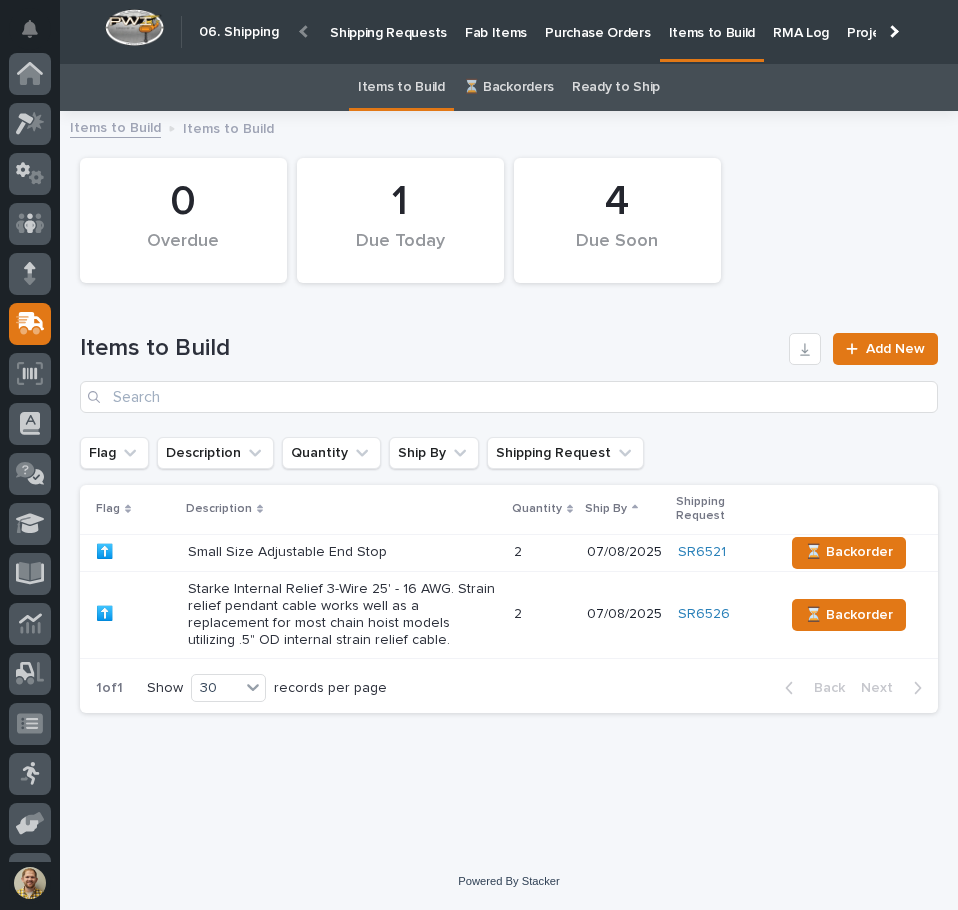scroll, scrollTop: 141, scrollLeft: 0, axis: vertical 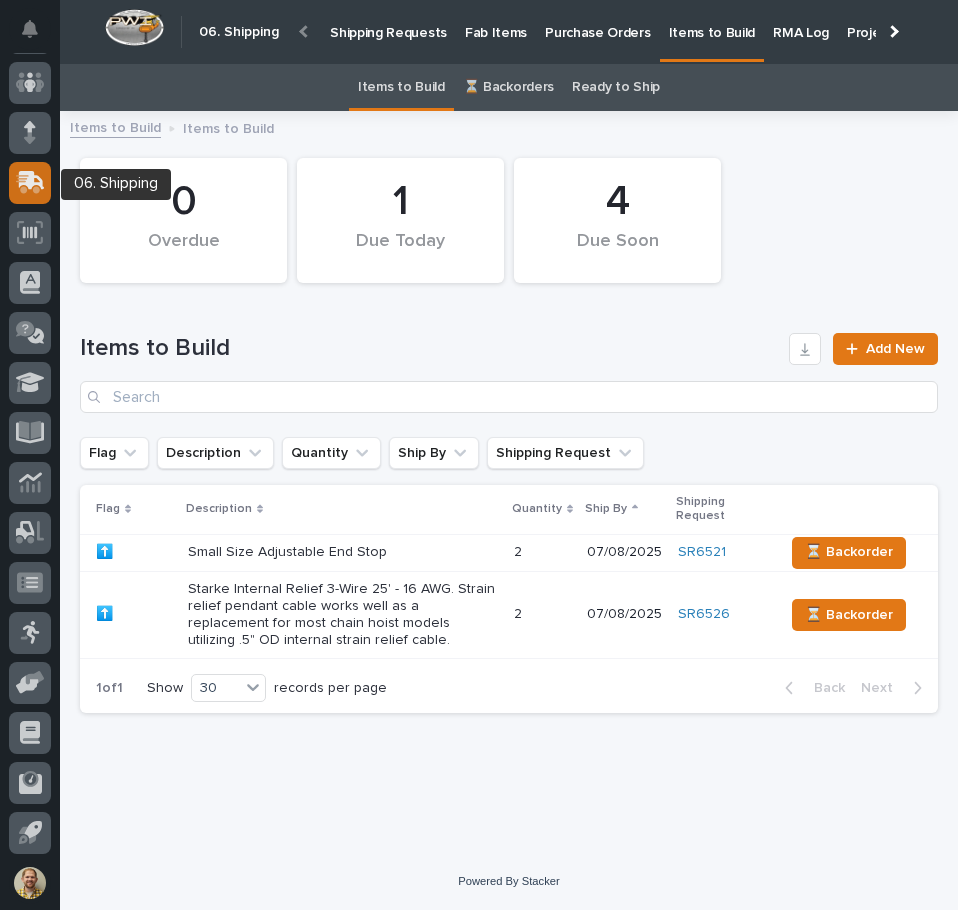 click at bounding box center [30, 182] 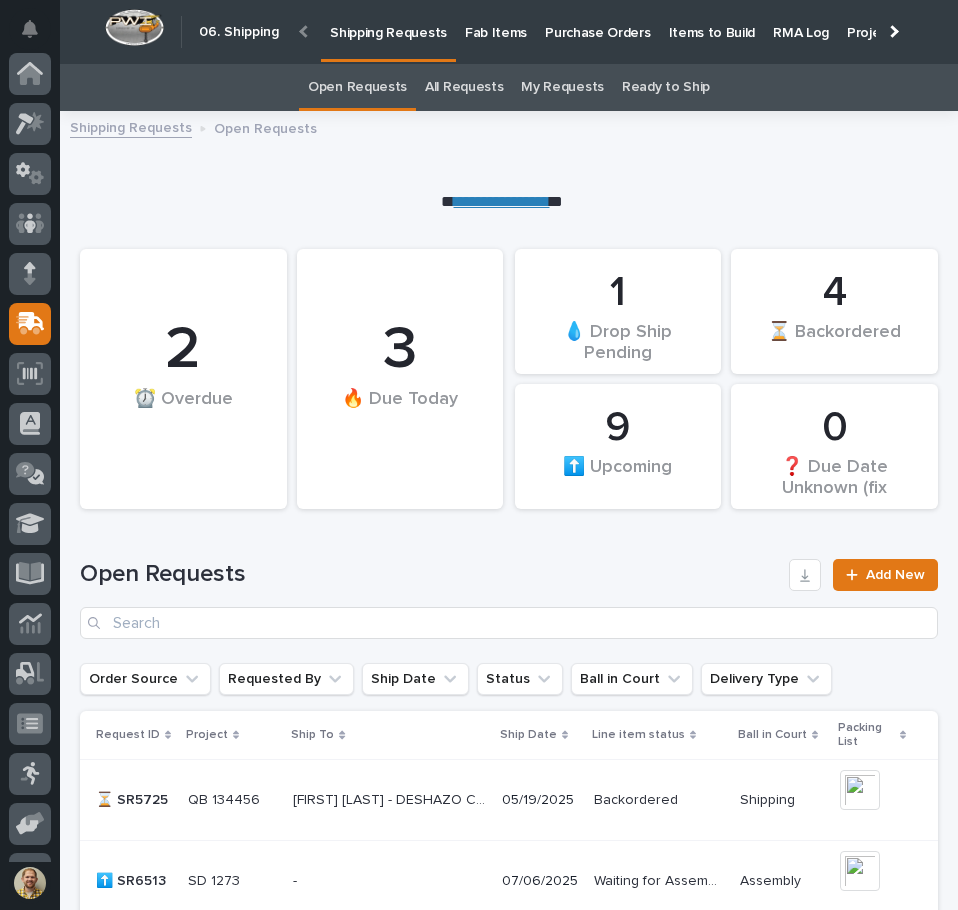 scroll, scrollTop: 141, scrollLeft: 0, axis: vertical 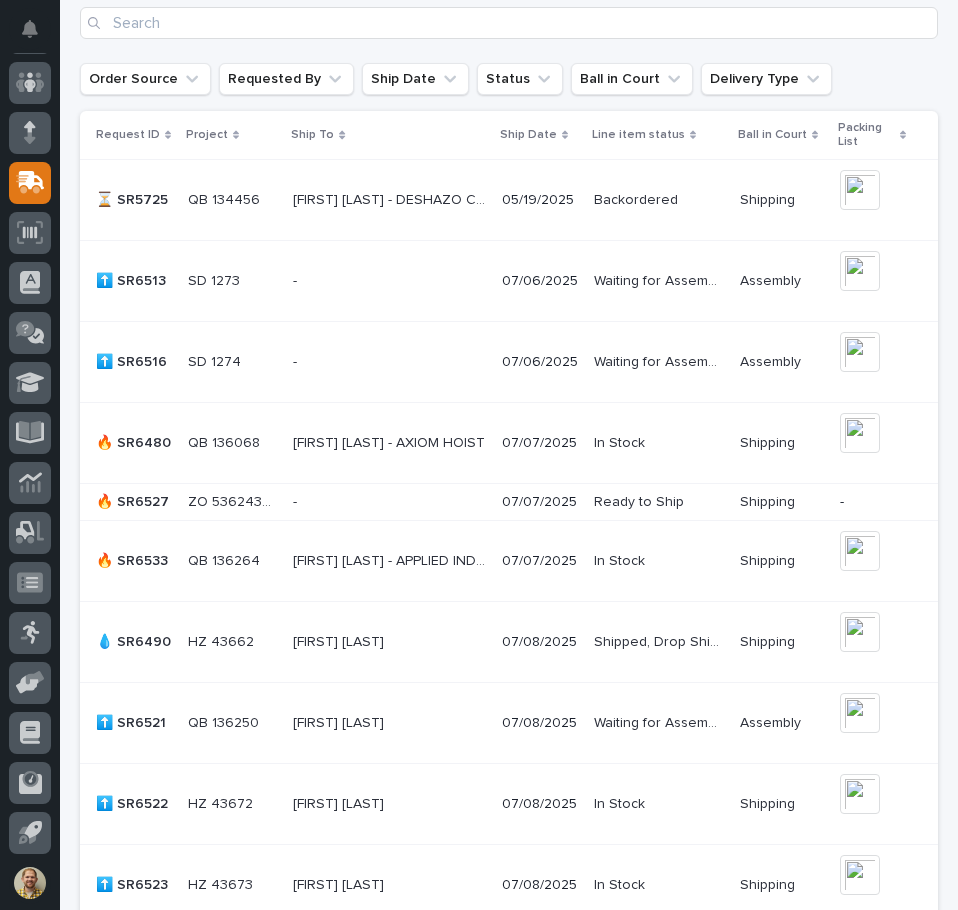 click on "ZO 53624348" at bounding box center [226, 198] 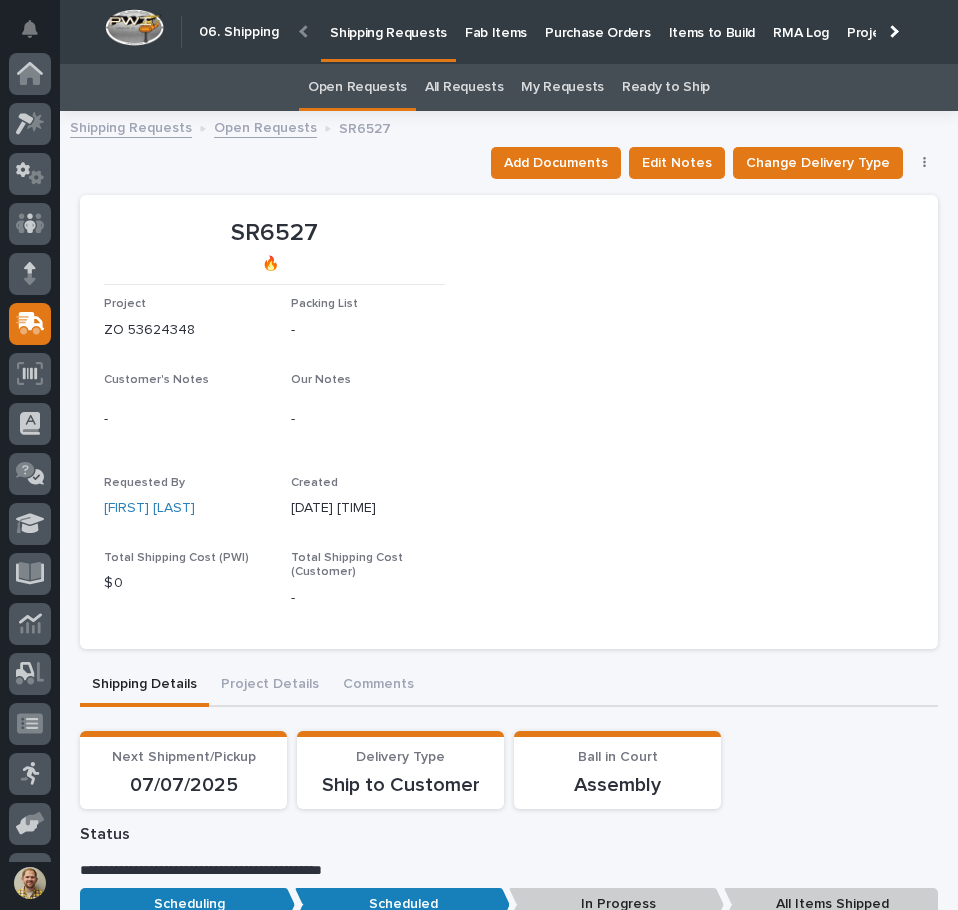 scroll, scrollTop: 64, scrollLeft: 0, axis: vertical 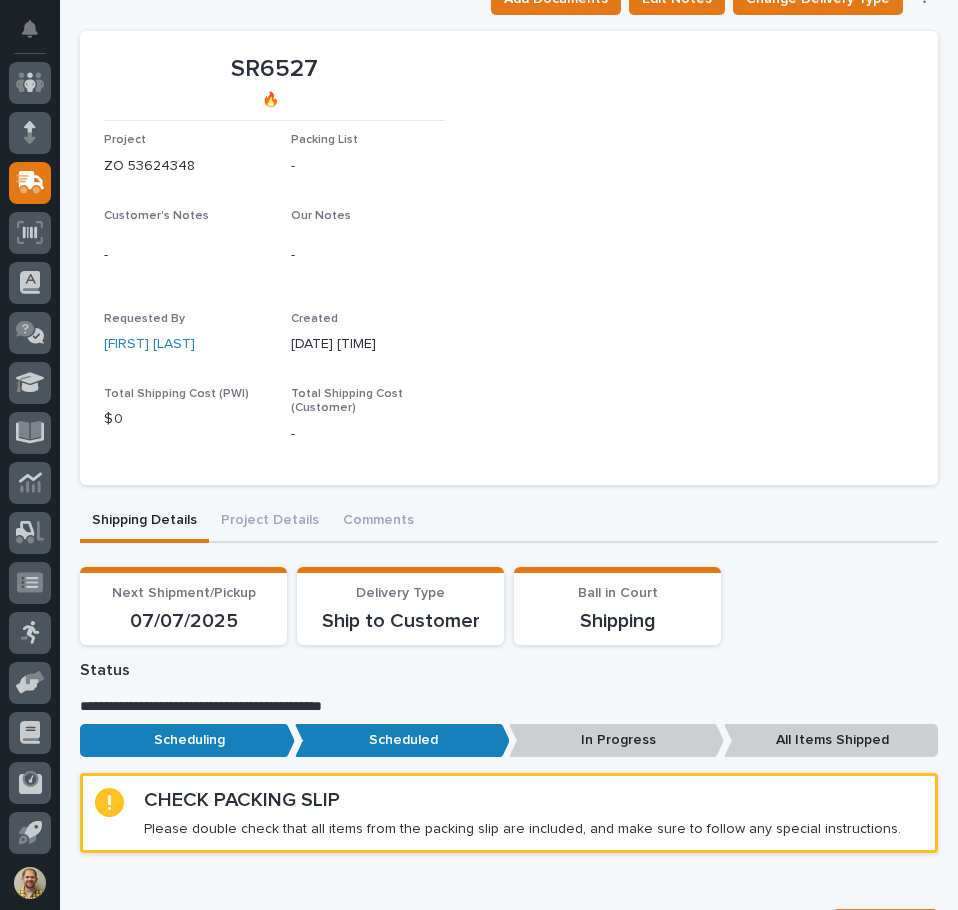 click on "**********" at bounding box center (509, 869) 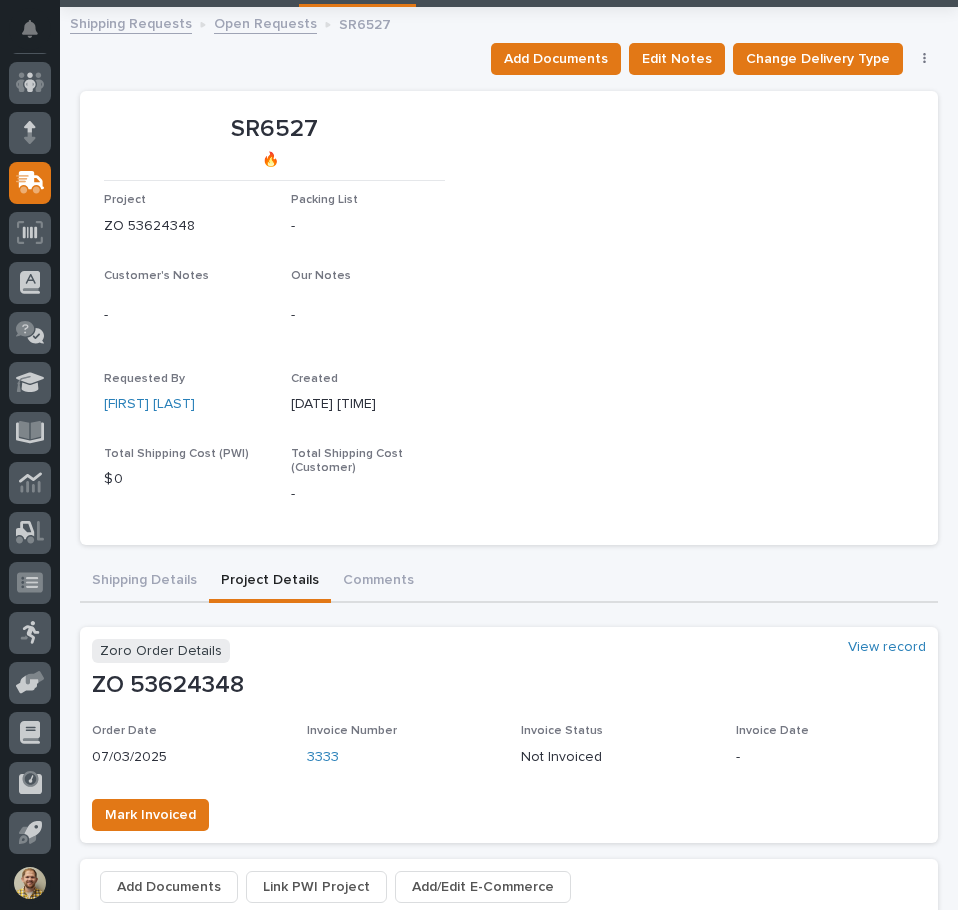 scroll, scrollTop: 200, scrollLeft: 0, axis: vertical 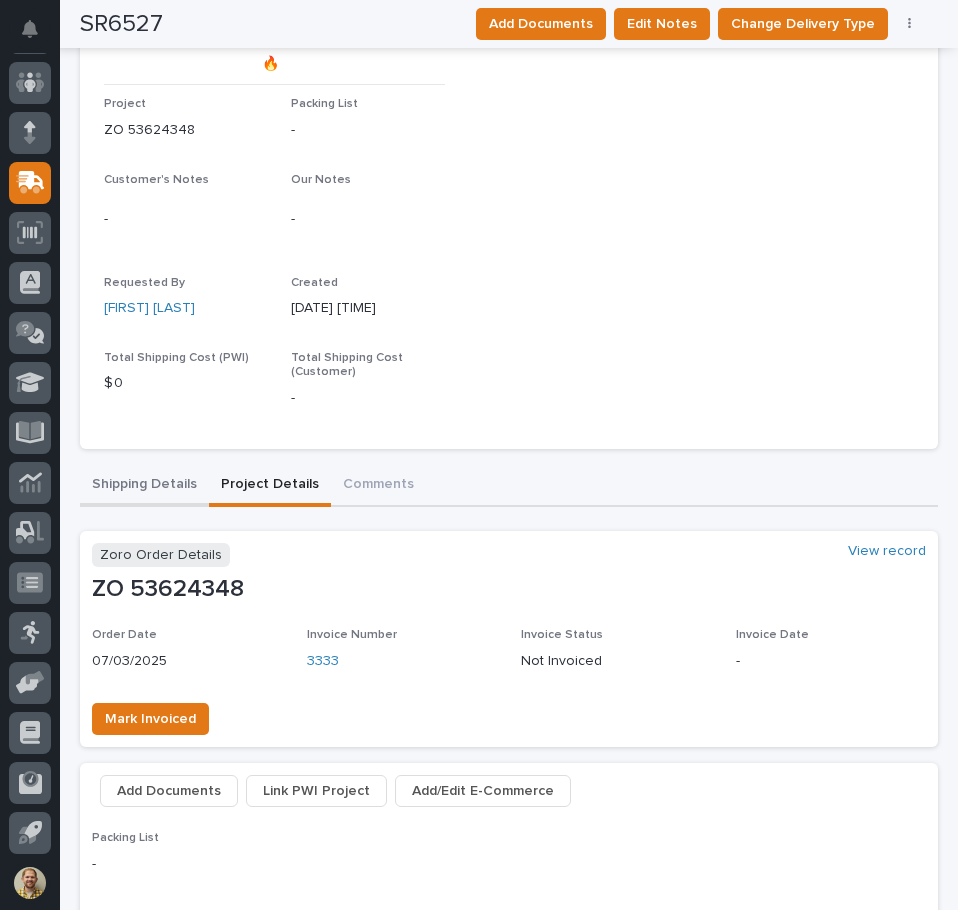 click on "**********" at bounding box center [509, 789] 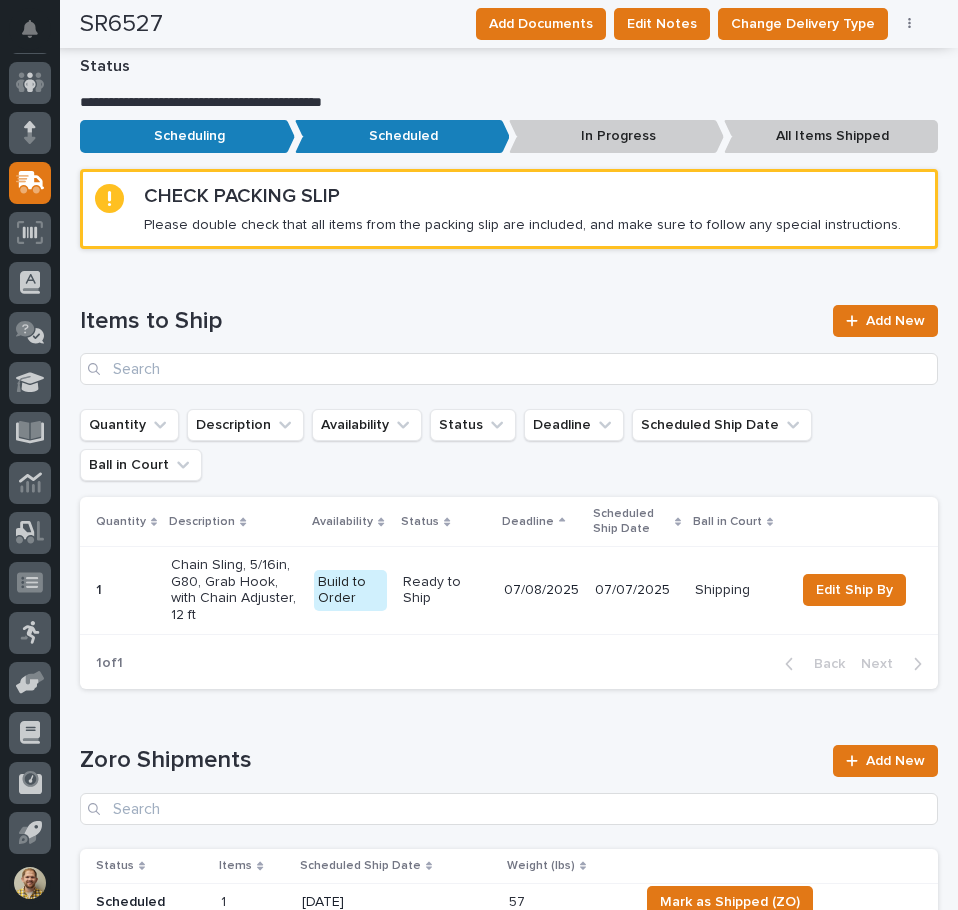 scroll, scrollTop: 1068, scrollLeft: 0, axis: vertical 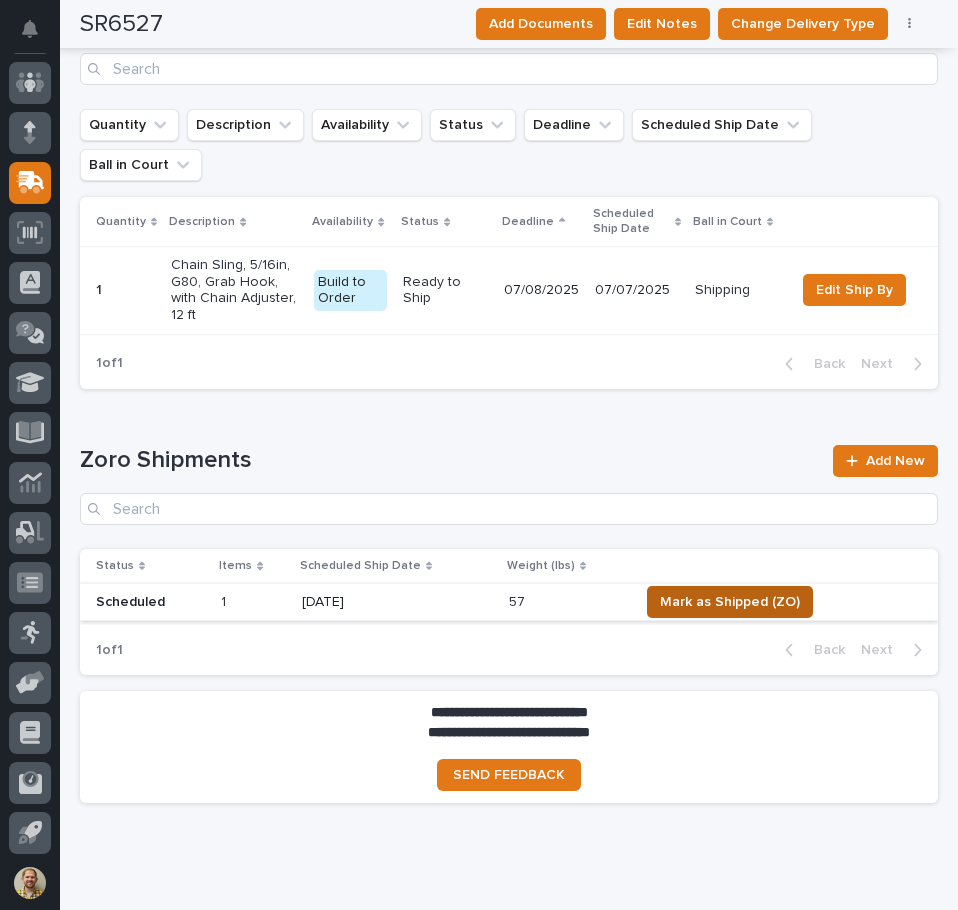 click on "Mark as Shipped (ZO)" at bounding box center [730, 602] 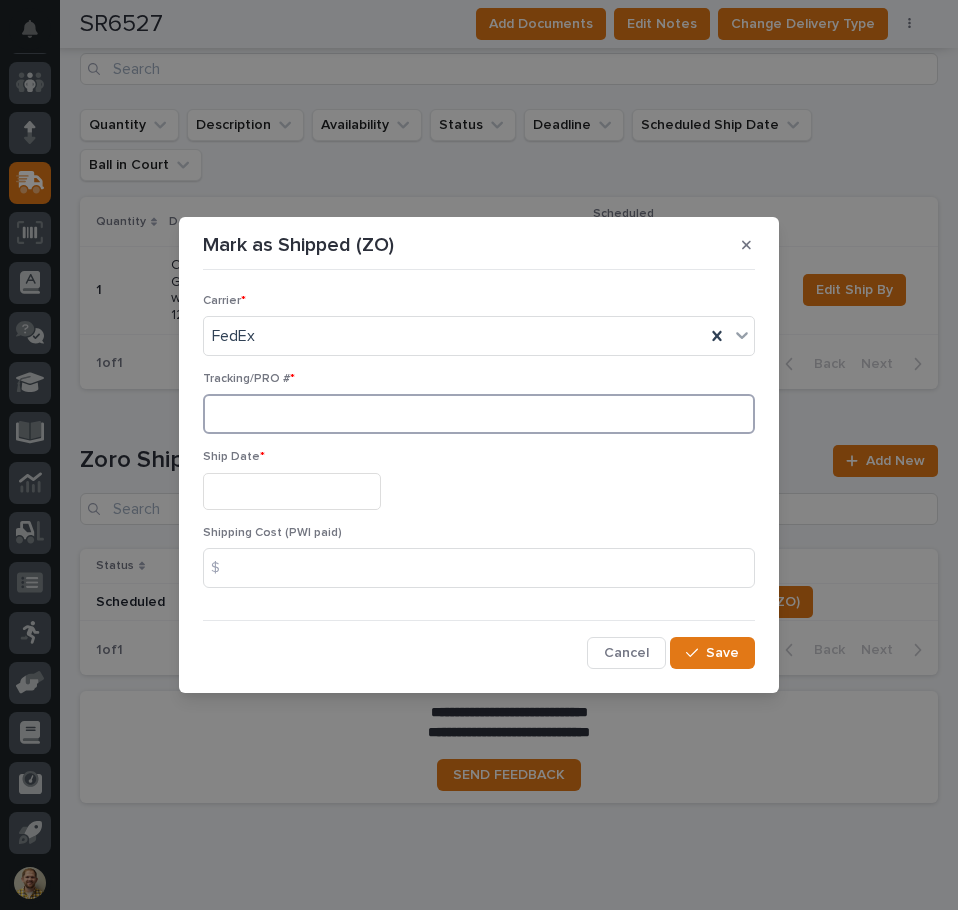 click at bounding box center (479, 414) 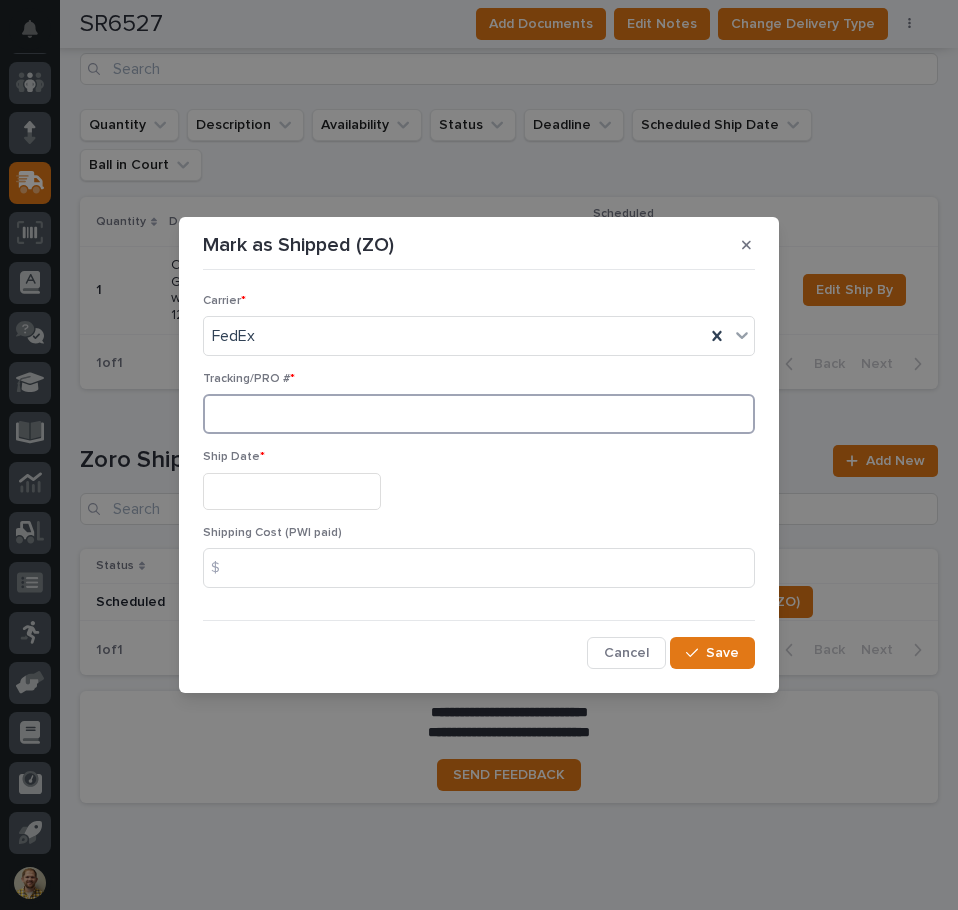 paste on "[NUMBER]" 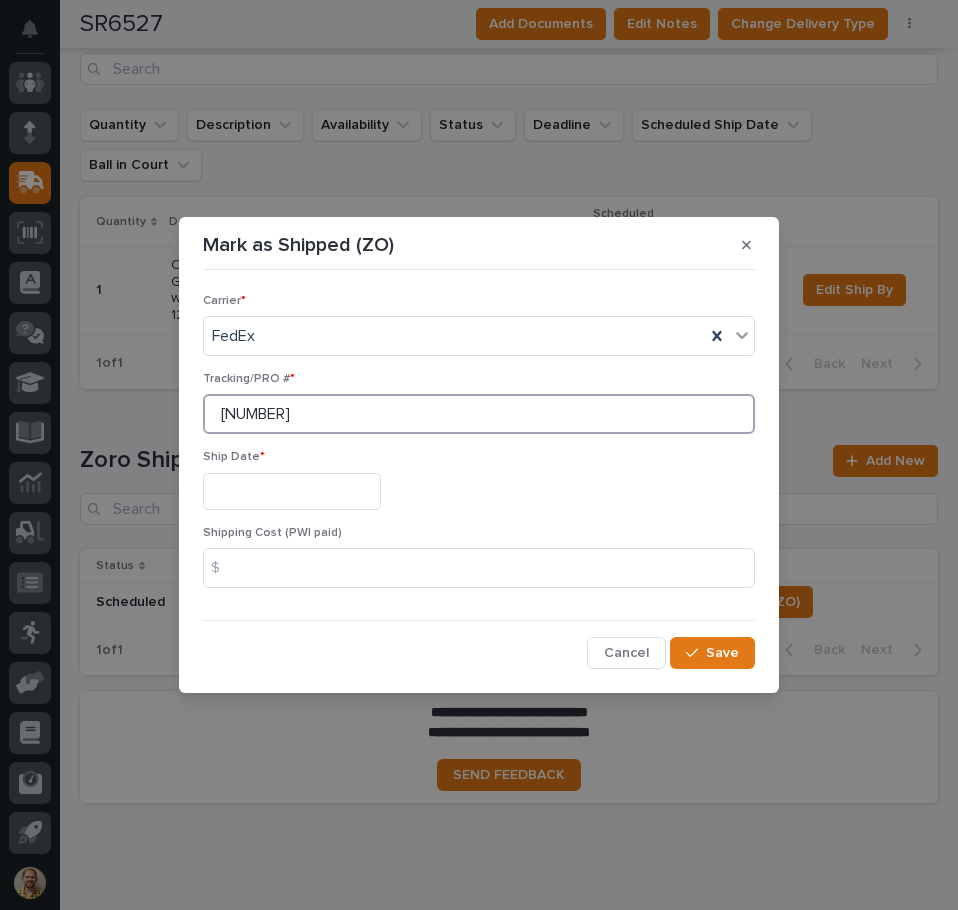 click on "[NUMBER]" at bounding box center (479, 414) 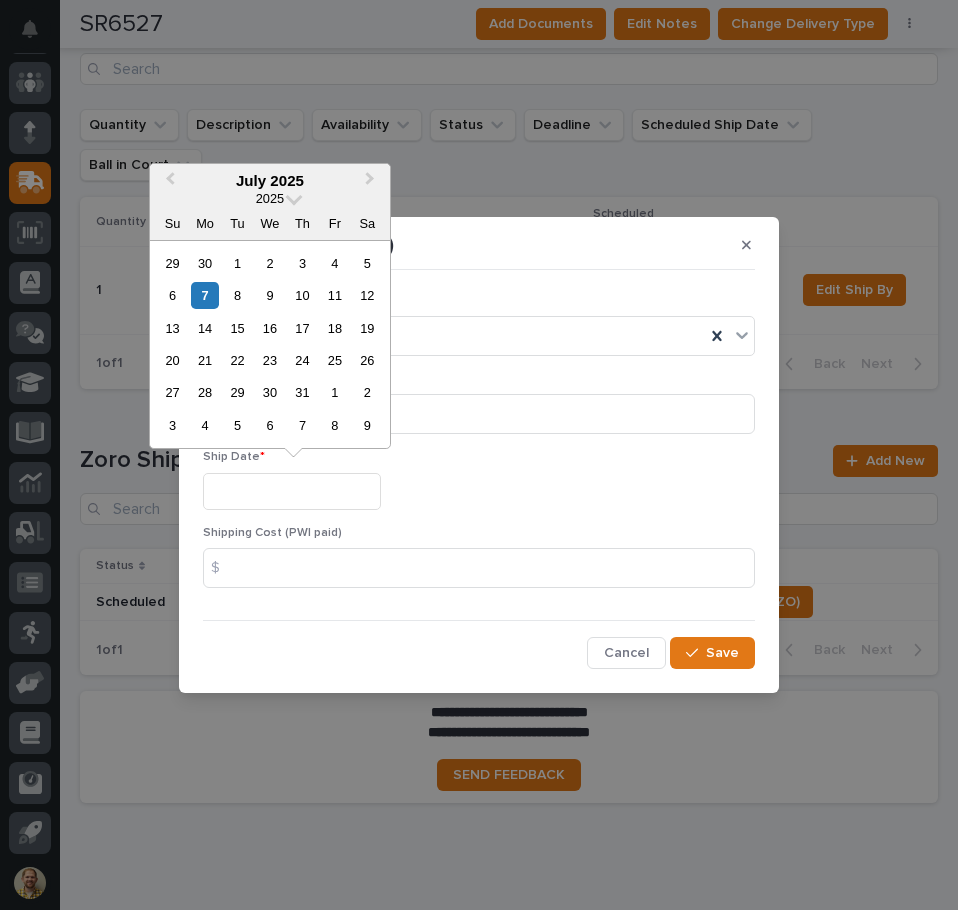 click at bounding box center [292, 491] 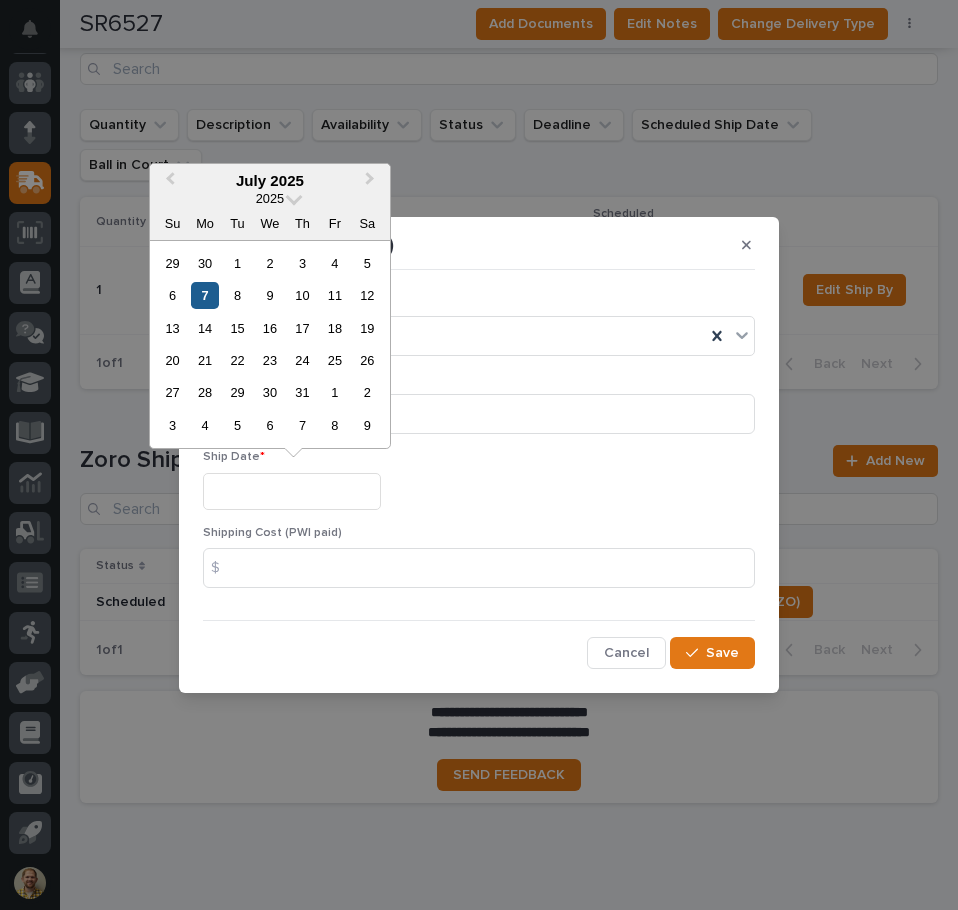 click on "7" at bounding box center [204, 295] 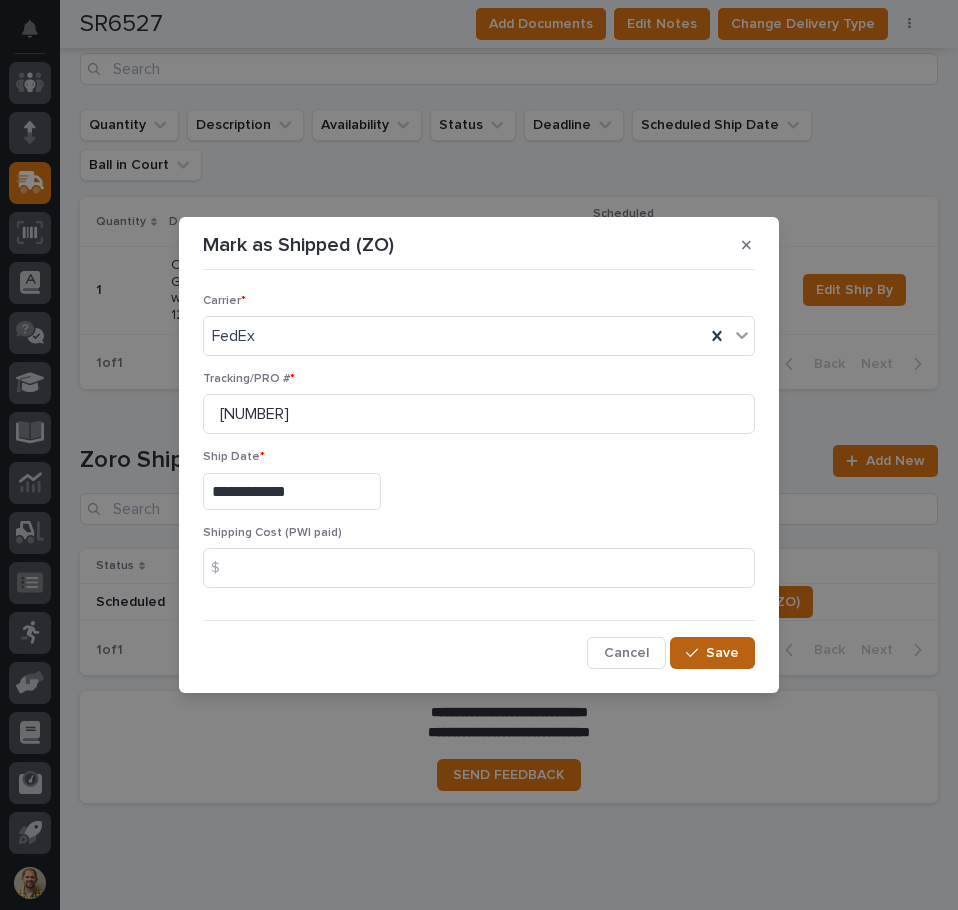 click on "Save" at bounding box center (712, 653) 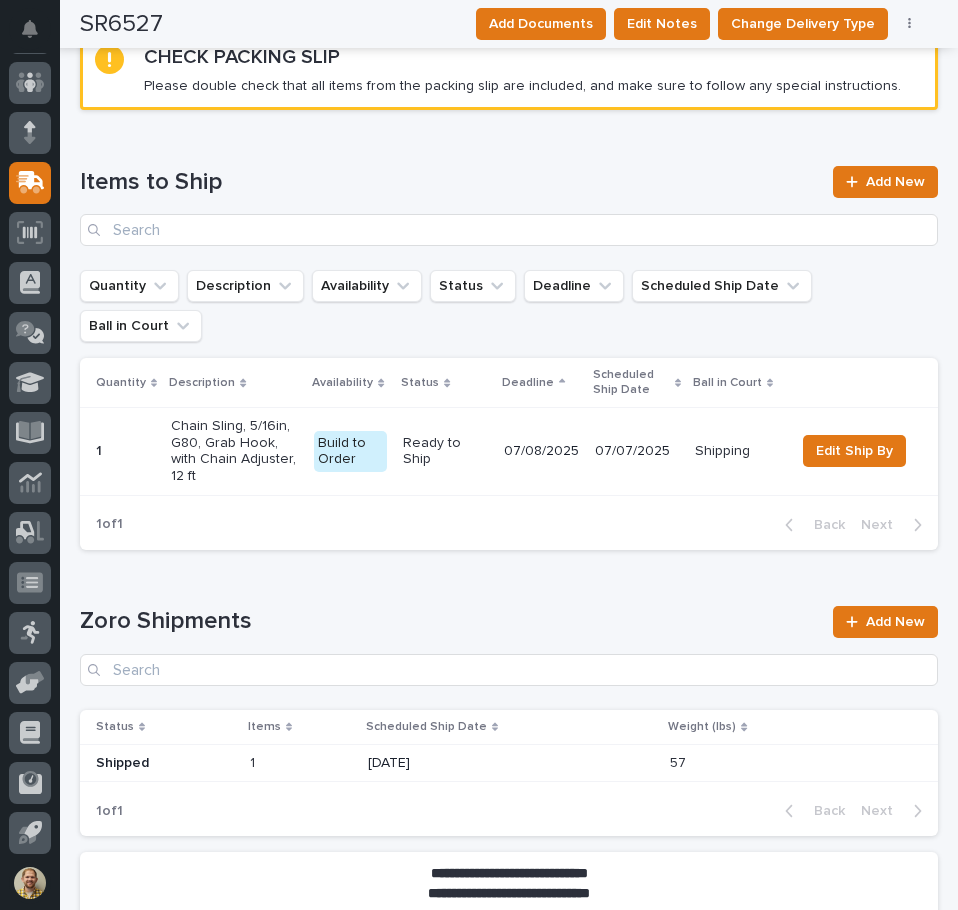 scroll, scrollTop: 668, scrollLeft: 0, axis: vertical 